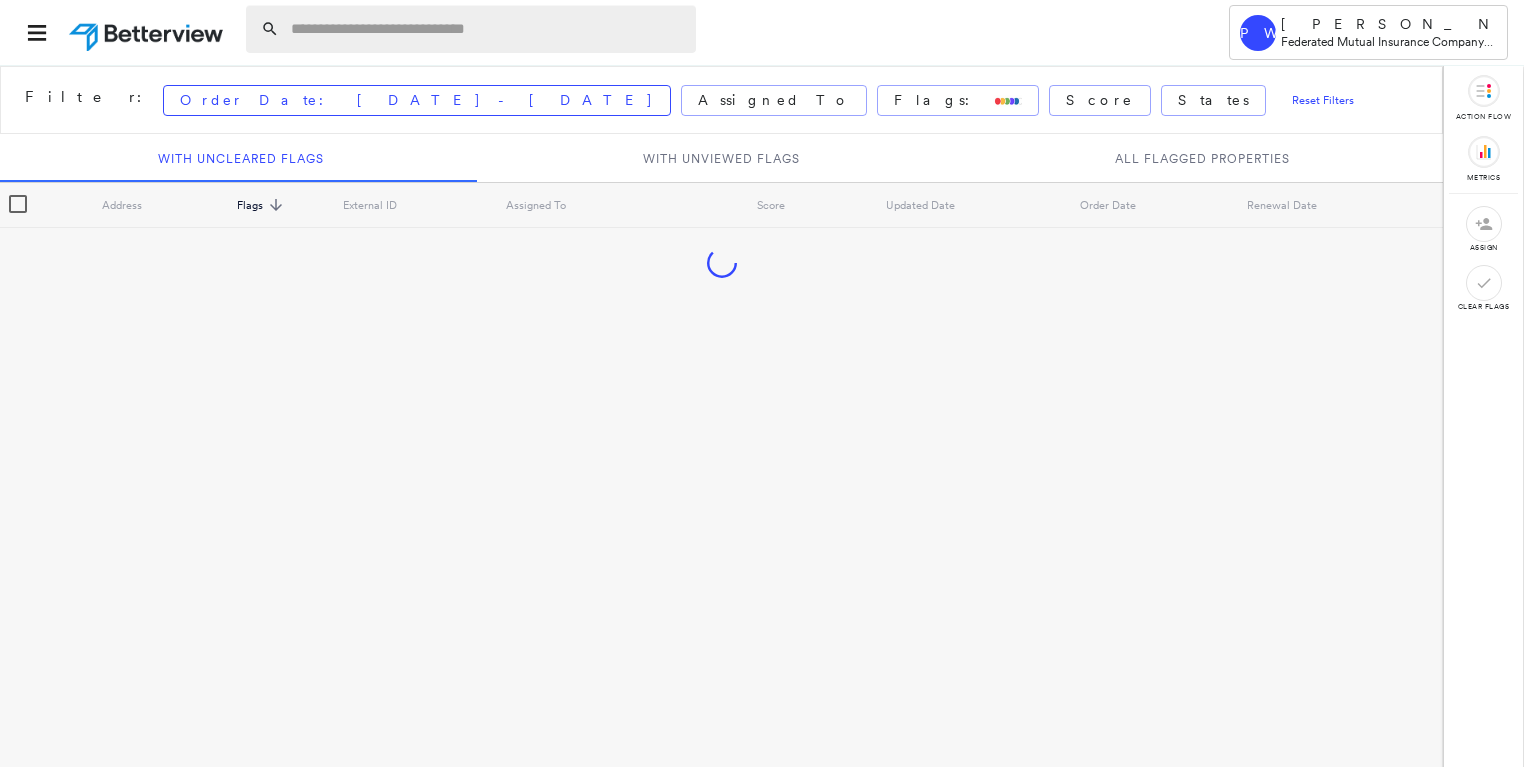 scroll, scrollTop: 0, scrollLeft: 0, axis: both 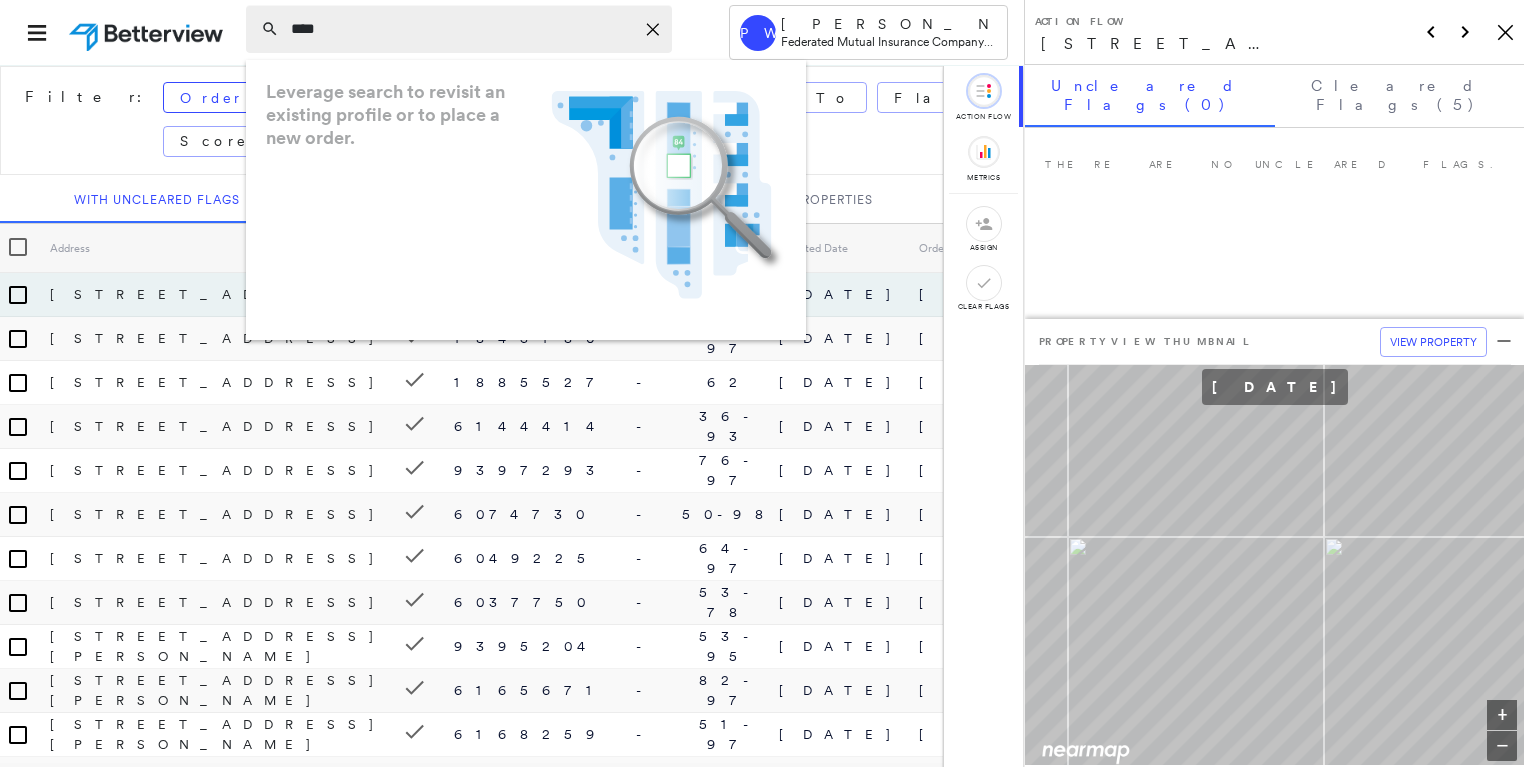 type on "****" 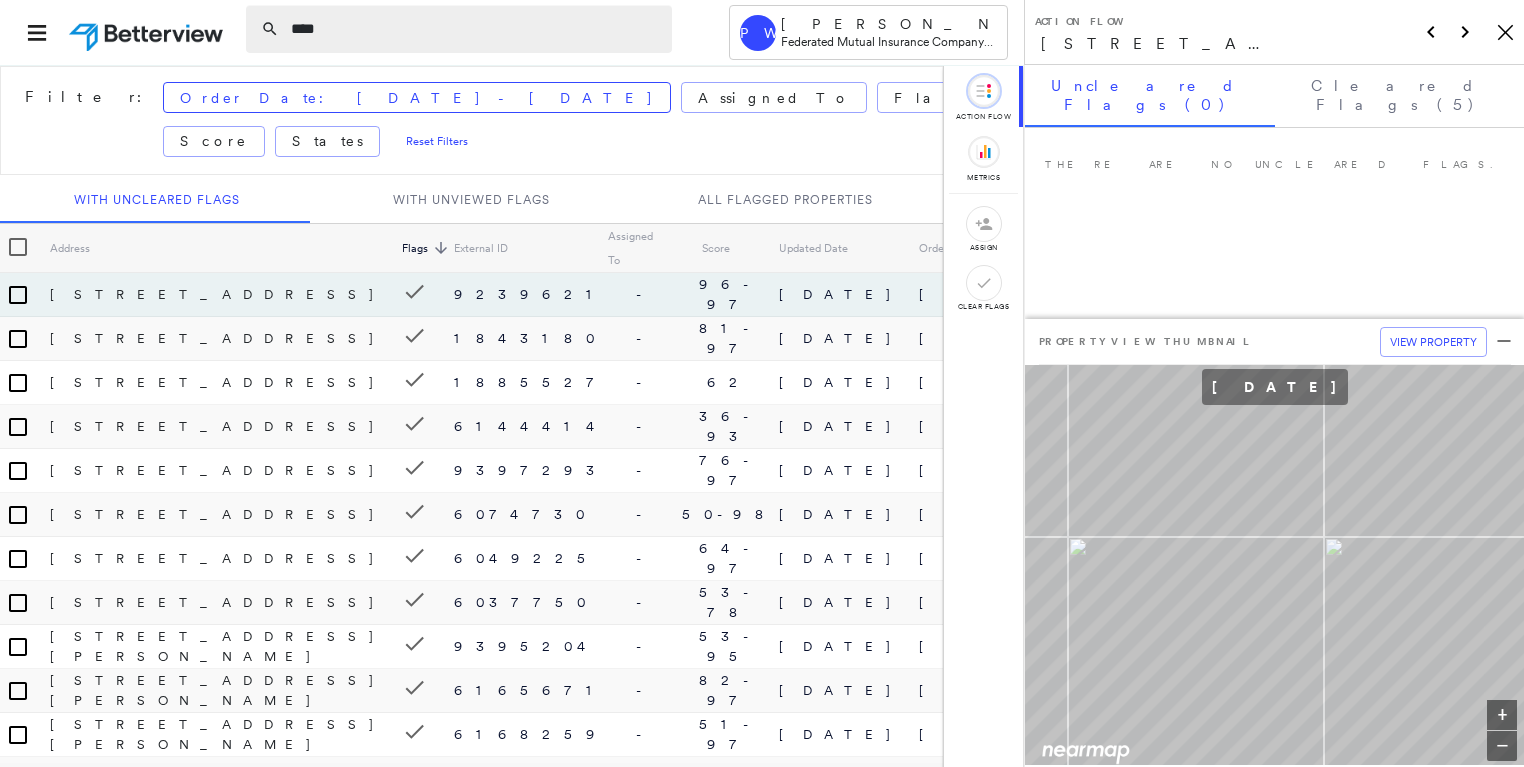 type on "****" 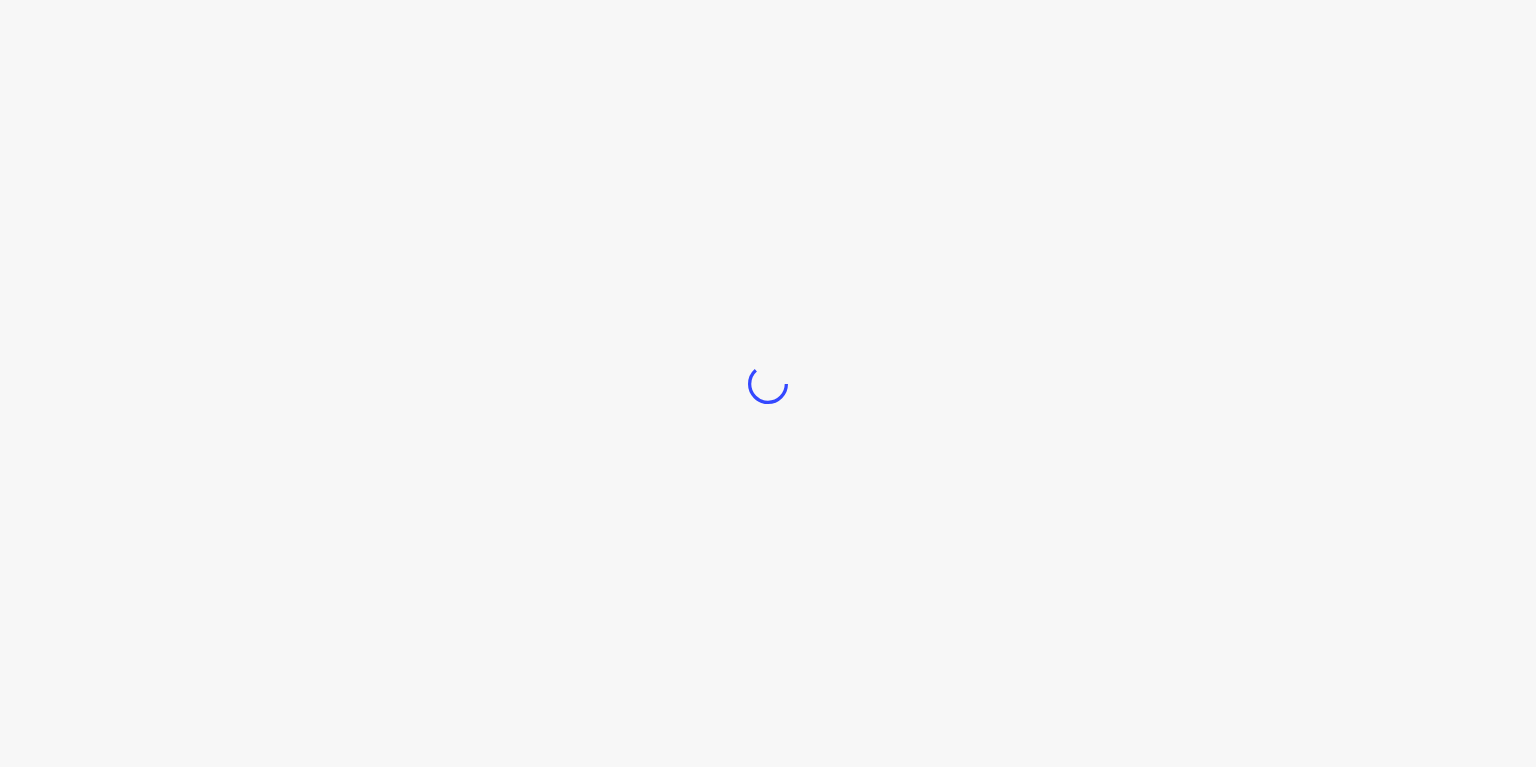 scroll, scrollTop: 0, scrollLeft: 0, axis: both 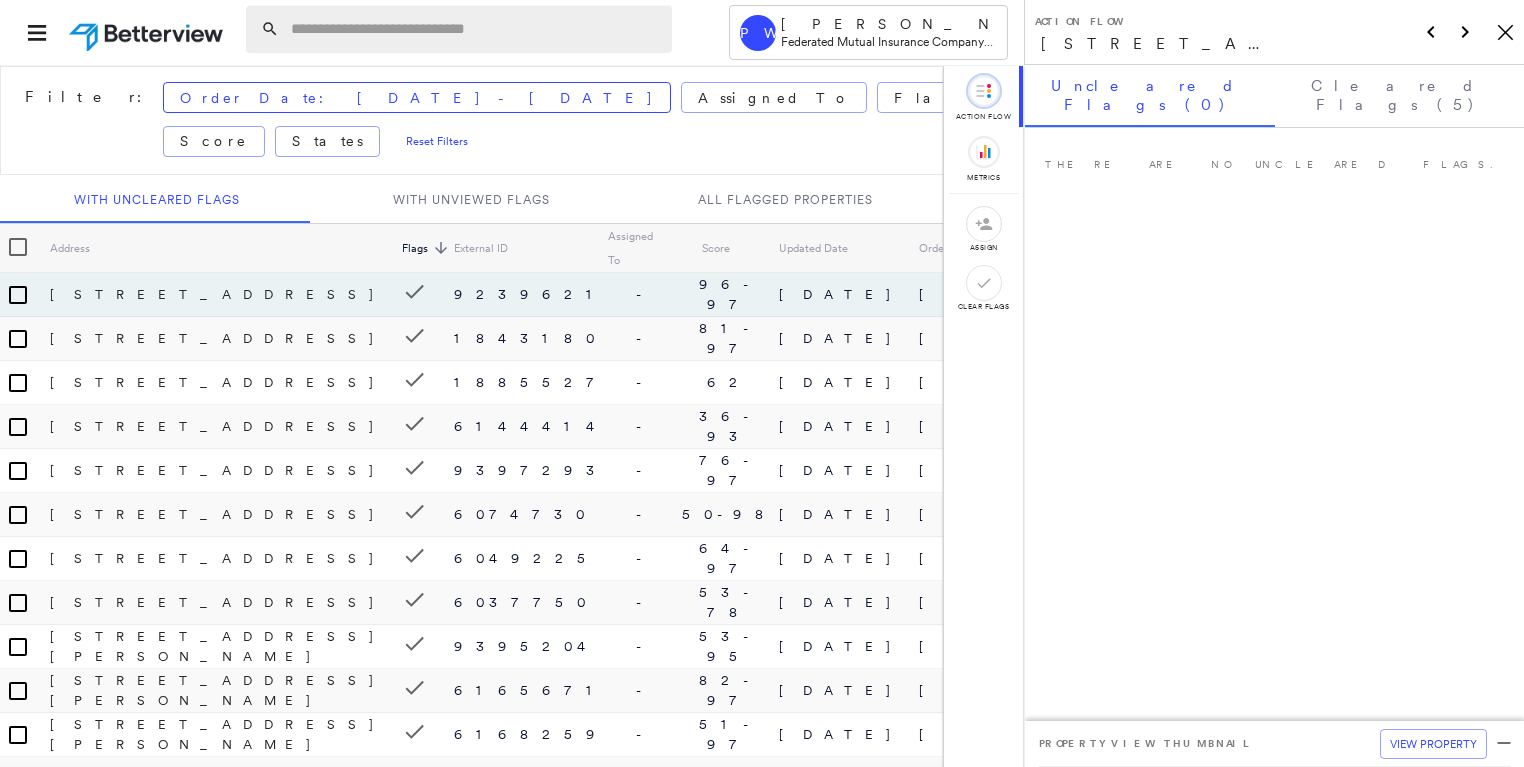 click at bounding box center (475, 29) 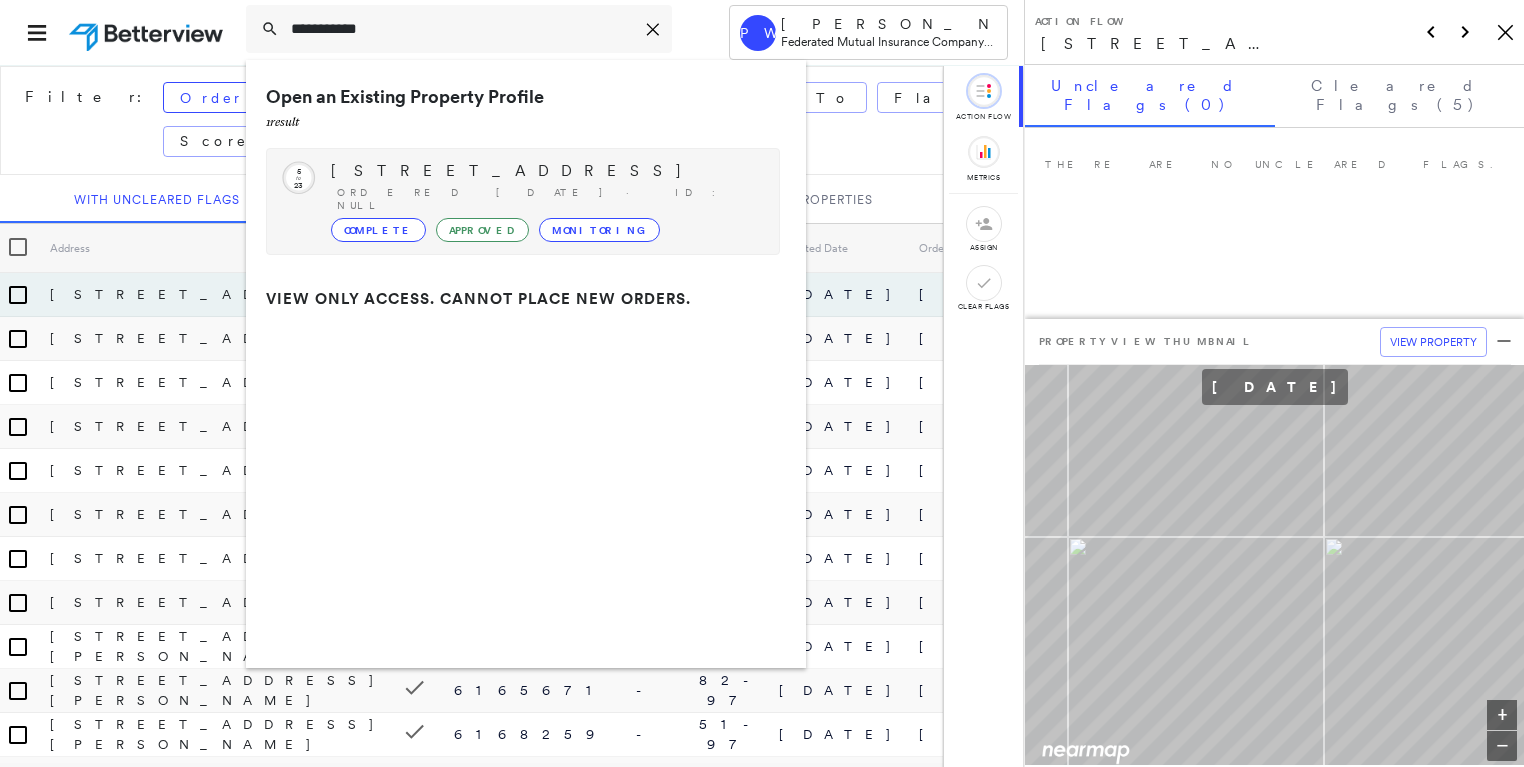 type on "**********" 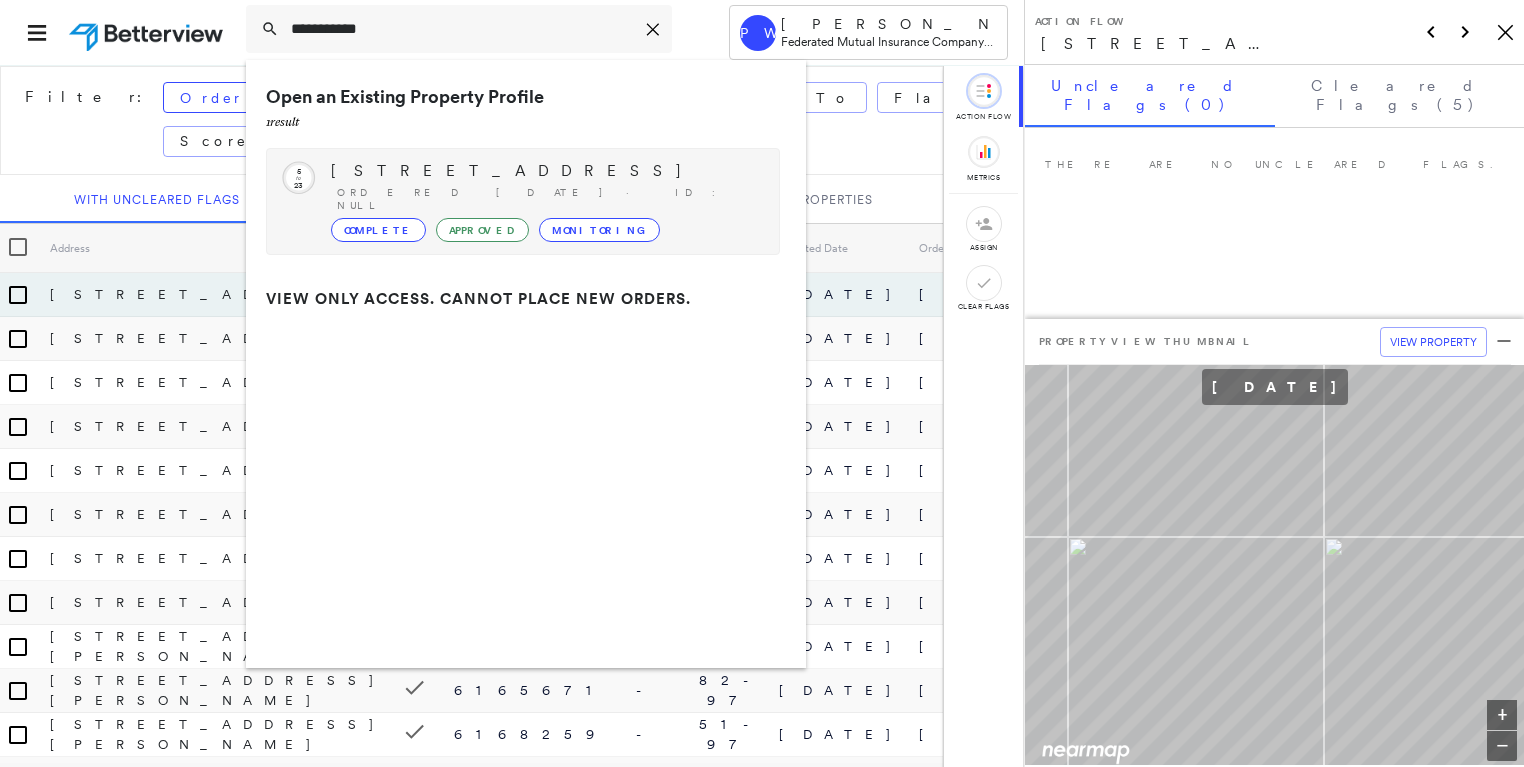 click on "Complete" at bounding box center (378, 230) 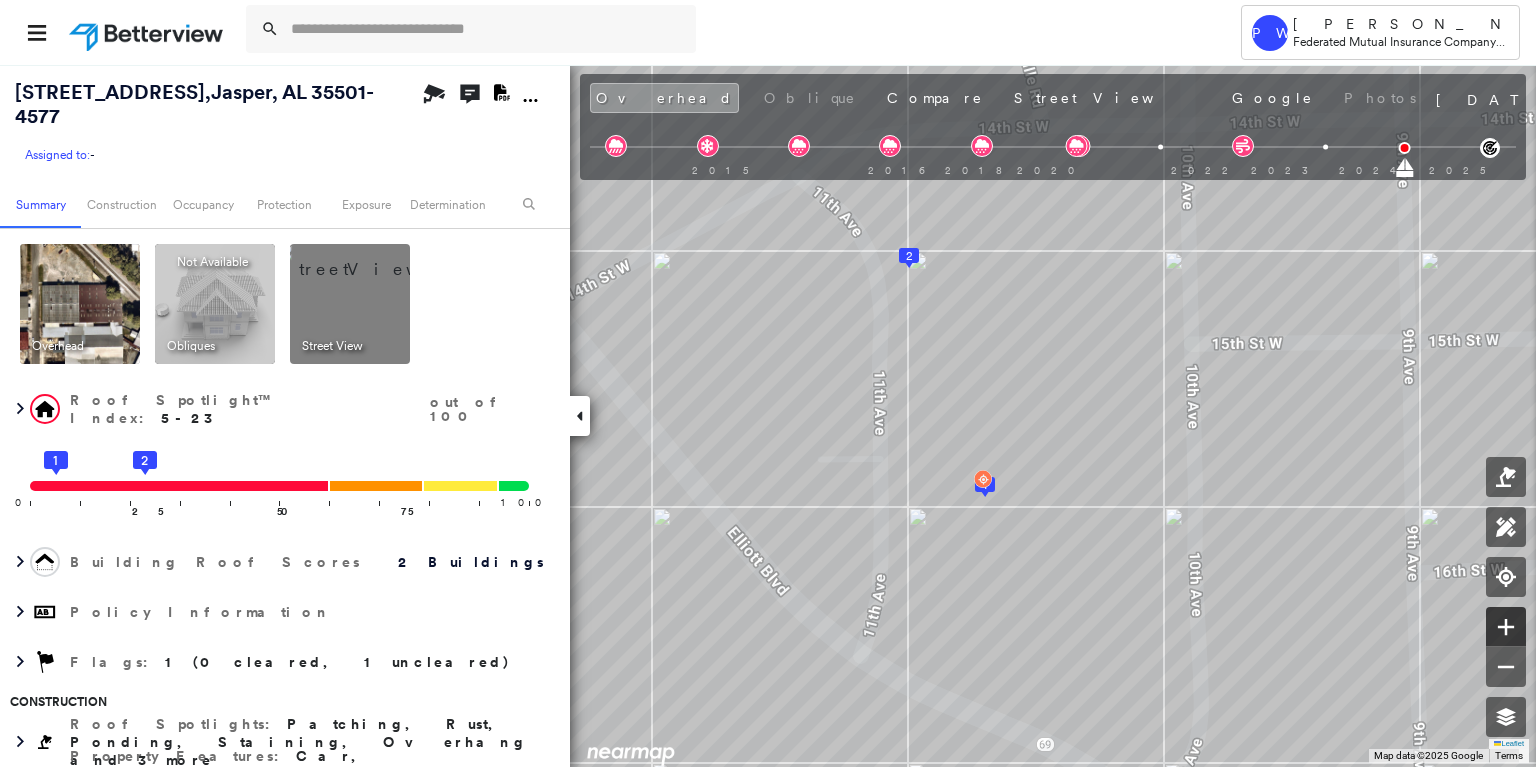 click 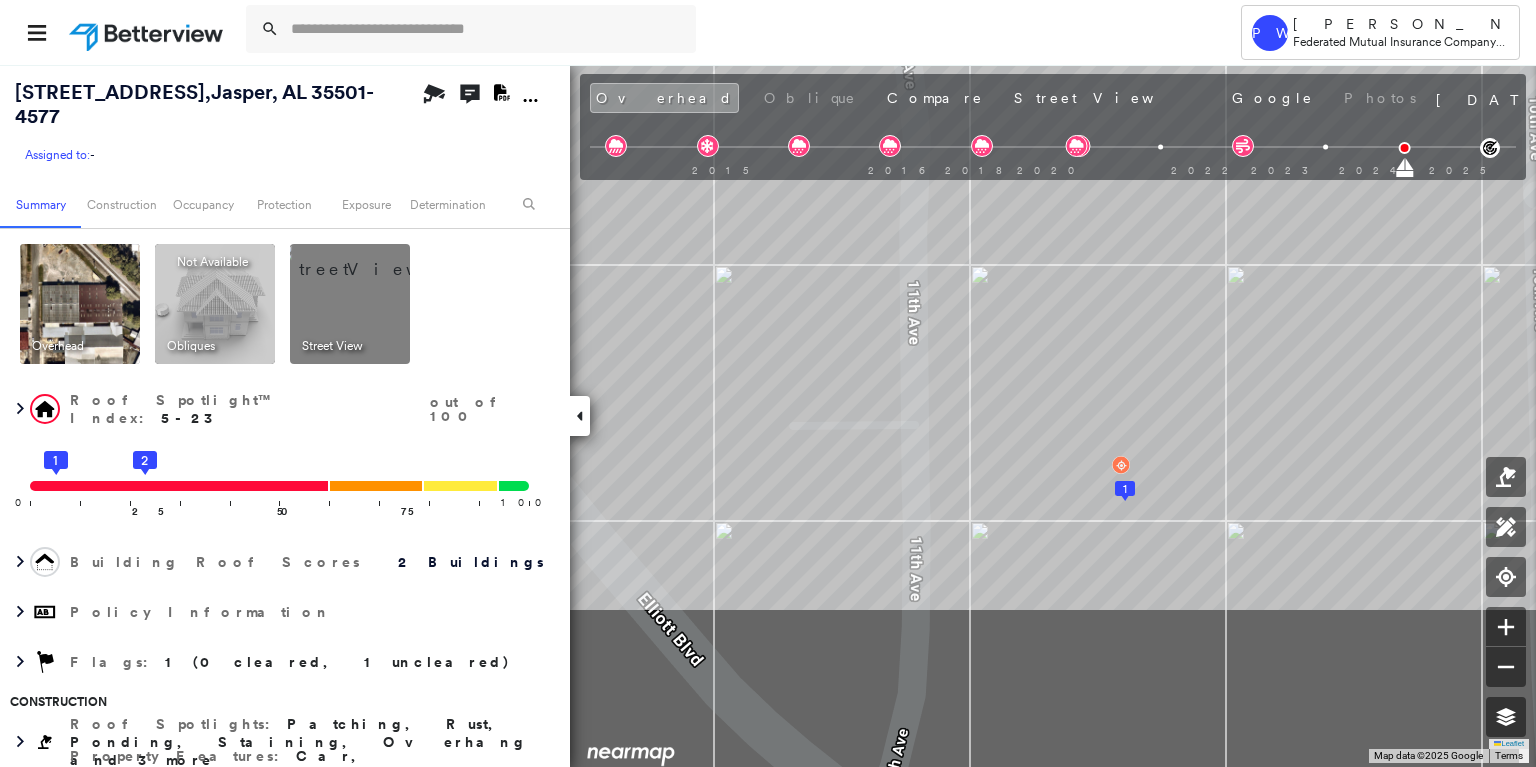 click on "[STREET_ADDRESS] Assigned to:  - Assigned to:  - Assigned to:  - Open Comments Download PDF Report Summary Construction Occupancy Protection Exposure Determination Overhead Obliques Not Available ; Street View Roof Spotlight™ Index :  5-23 out of 100 0 100 25 1 2 50 75 Building Roof Scores 2 Buildings Policy Information Flags :  1 (0 cleared, 1 uncleared) Construction Roof Spotlights :  Patching, Rust, Ponding, Staining, Overhang and 3 more Property Features :  Car, Significantly Stained Pavement, Nonwooden Construction Material, Trailer, Shipping Container and 1 more BuildZoom - Building Permit Data and Analysis Occupancy Place Detail Protection Exposure Determination Flags :  1 (0 cleared, 1 uncleared) Uncleared Flags (1) Cleared Flags  (0) Critical Priority Flagged [DATE] Clear Action Taken New Entry History Quote/New Business Terms & Conditions Added ACV Endorsement Added Cosmetic Endorsement Inspection/Loss Control Report Information Added to Inspection Survey General Save" at bounding box center (768, 415) 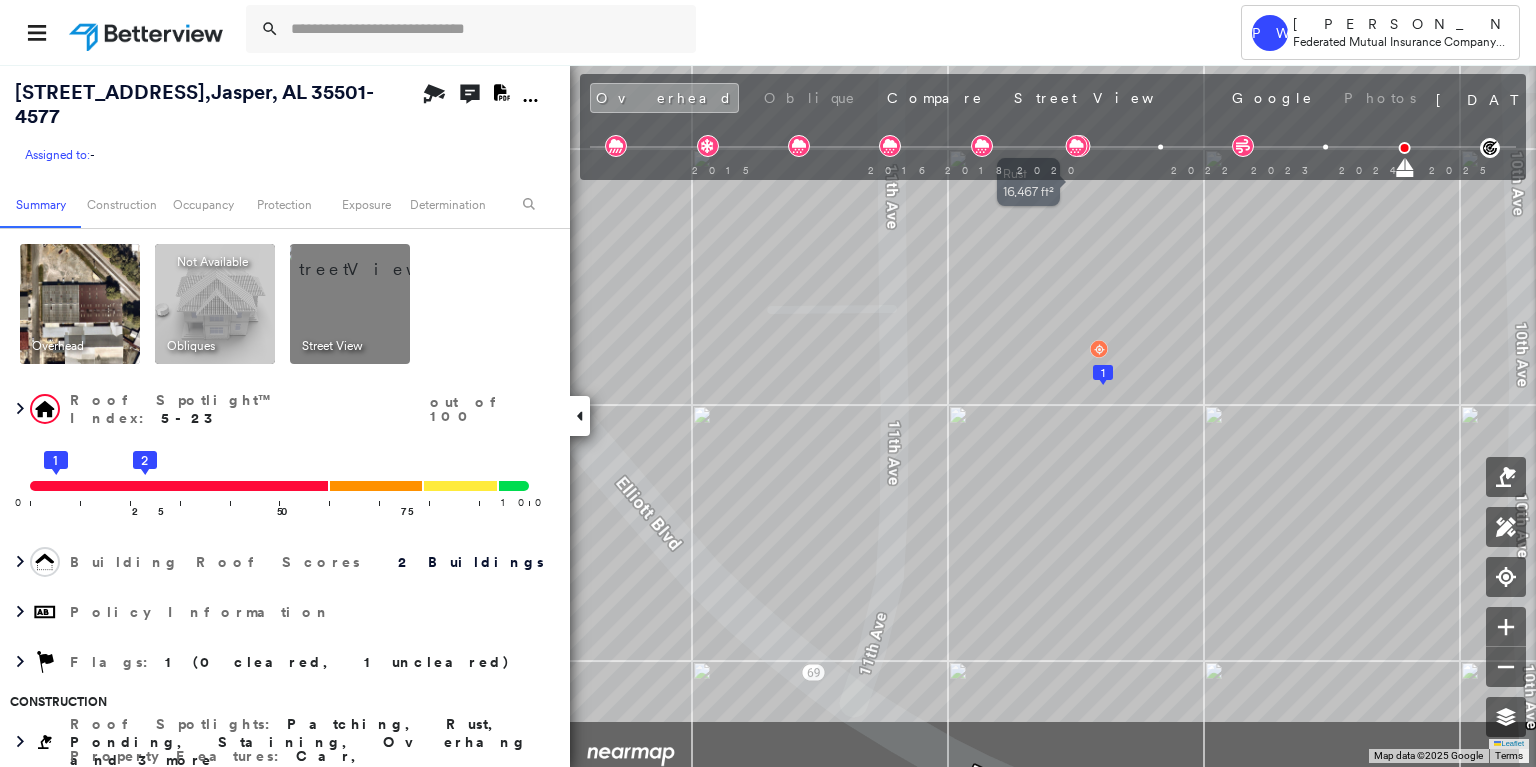 click on "[STREET_ADDRESS] Assigned to:  - Assigned to:  - Assigned to:  - Open Comments Download PDF Report Summary Construction Occupancy Protection Exposure Determination Overhead Obliques Not Available ; Street View Roof Spotlight™ Index :  5-23 out of 100 0 100 25 1 2 50 75 Building Roof Scores 2 Buildings Policy Information Flags :  1 (0 cleared, 1 uncleared) Construction Roof Spotlights :  Patching, Rust, Ponding, Staining, Overhang and 3 more Property Features :  Car, Significantly Stained Pavement, Nonwooden Construction Material, Trailer, Shipping Container and 1 more BuildZoom - Building Permit Data and Analysis Occupancy Place Detail Protection Exposure Determination Flags :  1 (0 cleared, 1 uncleared) Uncleared Flags (1) Cleared Flags  (0) Critical Priority Flagged [DATE] Clear Action Taken New Entry History Quote/New Business Terms & Conditions Added ACV Endorsement Added Cosmetic Endorsement Inspection/Loss Control Report Information Added to Inspection Survey General Save" at bounding box center (768, 415) 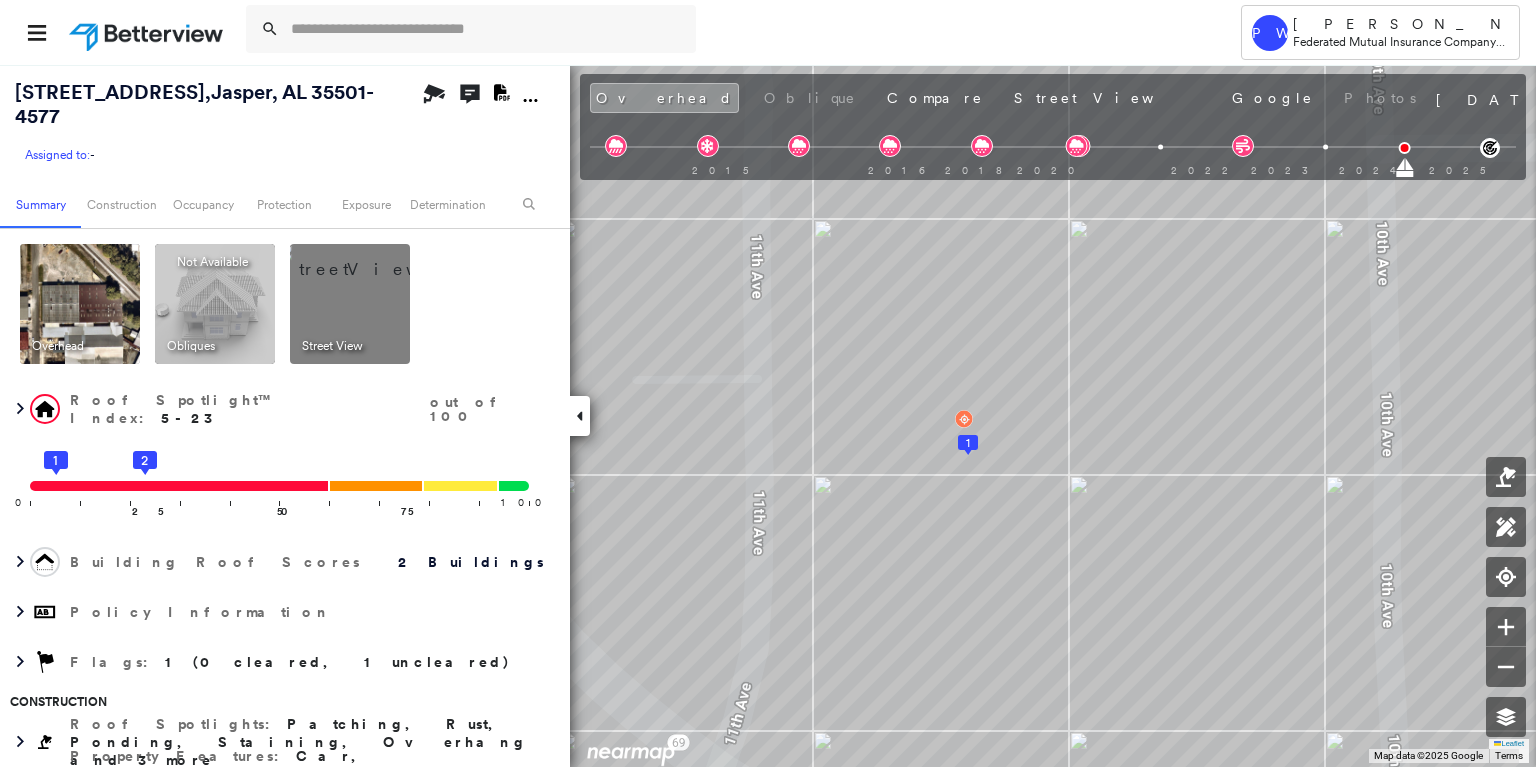 click at bounding box center [374, 259] 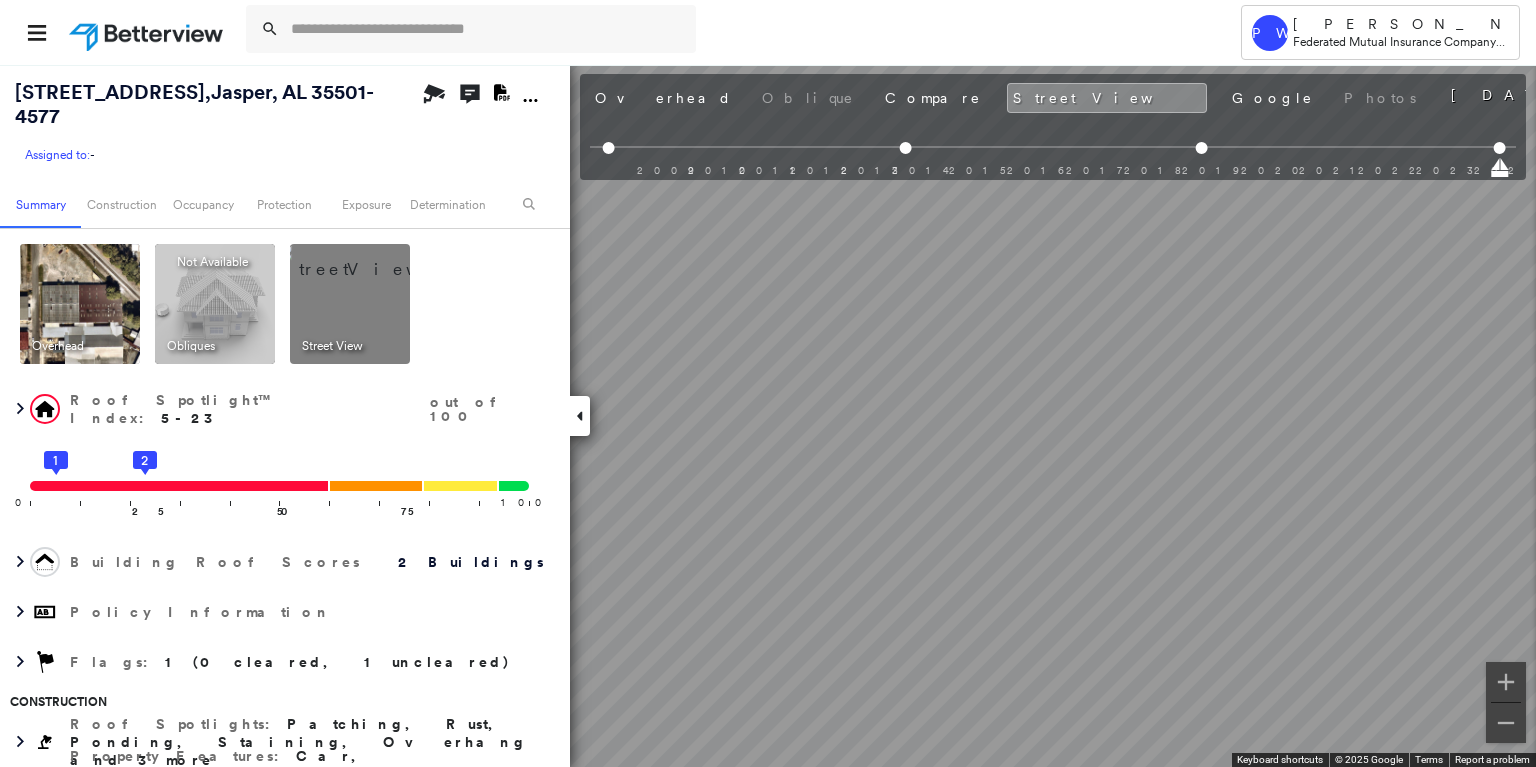 click on "Tower PW [PERSON_NAME] Federated Mutual Insurance Company  -   PL / CL [STREET_ADDRESS] Assigned to:  - Assigned to:  - Assigned to:  - Open Comments Download PDF Report Summary Construction Occupancy Protection Exposure Determination Overhead Obliques Not Available ; Street View Roof Spotlight™ Index :  5-23 out of 100 0 100 25 1 2 50 75 Building Roof Scores 2 Buildings Policy Information Flags :  1 (0 cleared, 1 uncleared) Construction Roof Spotlights :  Patching, Rust, Ponding, Staining, Overhang and 3 more Property Features :  Car, Significantly Stained Pavement, Nonwooden Construction Material, Trailer, Shipping Container and 1 more BuildZoom - Building Permit Data and Analysis Occupancy Place Detail Protection Exposure Determination Flags :  1 (0 cleared, 1 uncleared) Uncleared Flags (1) Cleared Flags  (0) Critical Priority Flagged [DATE] Clear Action Taken New Entry History Quote/New Business Terms & Conditions Added ACV Endorsement Added Cosmetic Endorsement General" at bounding box center (768, 383) 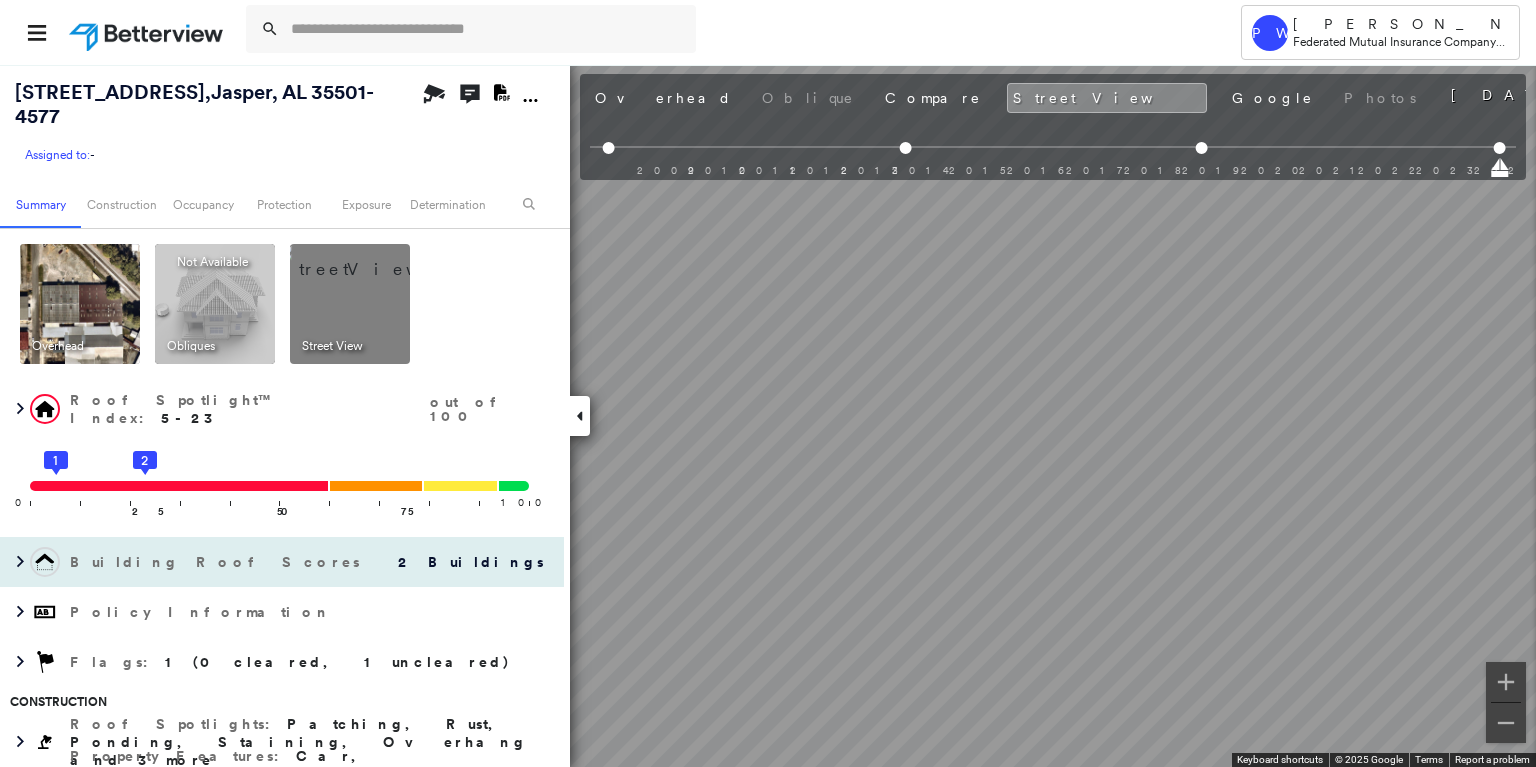 click on "[STREET_ADDRESS] Assigned to:  - Assigned to:  - Assigned to:  - Open Comments Download PDF Report Summary Construction Occupancy Protection Exposure Determination Overhead Obliques Not Available ; Street View Roof Spotlight™ Index :  5-23 out of 100 0 100 25 1 2 50 75 Building Roof Scores 2 Buildings Policy Information Flags :  1 (0 cleared, 1 uncleared) Construction Roof Spotlights :  Patching, Rust, Ponding, Staining, Overhang and 3 more Property Features :  Car, Significantly Stained Pavement, Nonwooden Construction Material, Trailer, Shipping Container and 1 more BuildZoom - Building Permit Data and Analysis Occupancy Place Detail Protection Exposure Determination Flags :  1 (0 cleared, 1 uncleared) Uncleared Flags (1) Cleared Flags  (0) Critical Priority Flagged [DATE] Clear Action Taken New Entry History Quote/New Business Terms & Conditions Added ACV Endorsement Added Cosmetic Endorsement Inspection/Loss Control Report Information Added to Inspection Survey General Save" at bounding box center [768, 415] 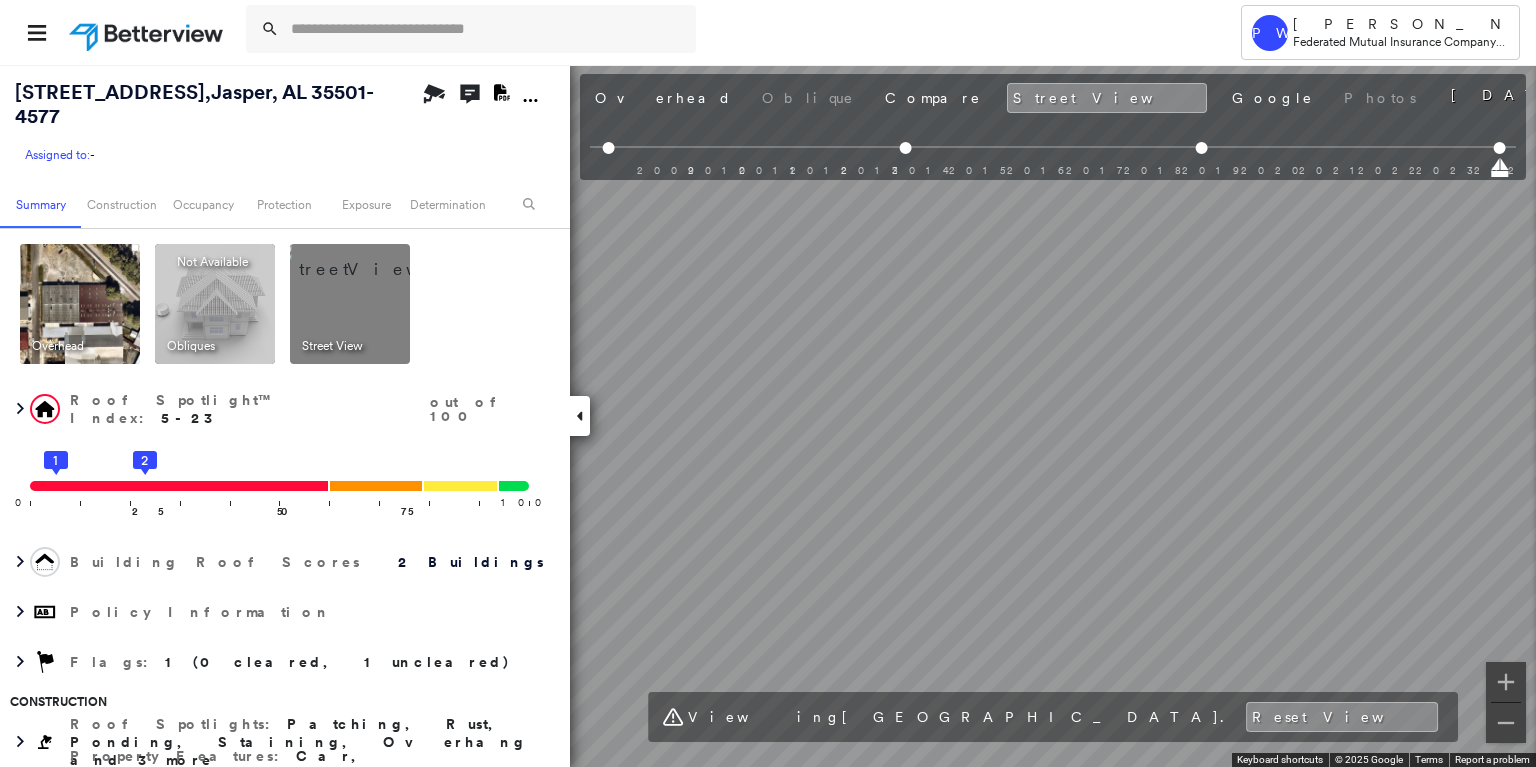 click on "Tower PW [PERSON_NAME] Federated Mutual Insurance Company  -   PL / CL [STREET_ADDRESS] Assigned to:  - Assigned to:  - Assigned to:  - Open Comments Download PDF Report Summary Construction Occupancy Protection Exposure Determination Overhead Obliques Not Available ; Street View Roof Spotlight™ Index :  5-23 out of 100 0 100 25 1 2 50 75 Building Roof Scores 2 Buildings Policy Information Flags :  1 (0 cleared, 1 uncleared) Construction Roof Spotlights :  Patching, Rust, Ponding, Staining, Overhang and 3 more Property Features :  Car, Significantly Stained Pavement, Nonwooden Construction Material, Trailer, Shipping Container and 1 more BuildZoom - Building Permit Data and Analysis Occupancy Place Detail Protection Exposure Determination Flags :  1 (0 cleared, 1 uncleared) Uncleared Flags (1) Cleared Flags  (0) Critical Priority Flagged [DATE] Clear Action Taken New Entry History Quote/New Business Terms & Conditions Added ACV Endorsement Added Cosmetic Endorsement General" at bounding box center (768, 383) 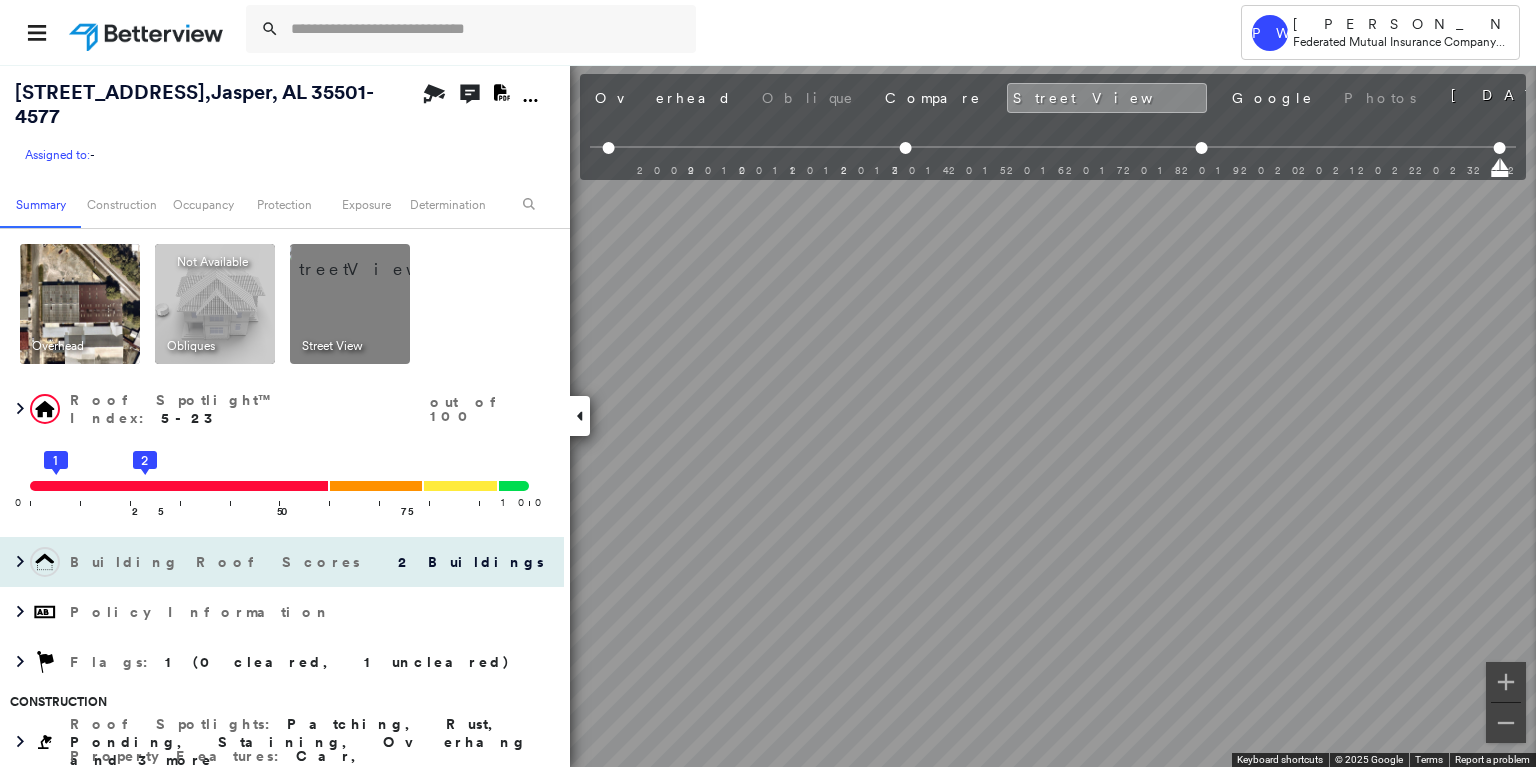 click on "[STREET_ADDRESS] Assigned to:  - Assigned to:  - Assigned to:  - Open Comments Download PDF Report Summary Construction Occupancy Protection Exposure Determination Overhead Obliques Not Available ; Street View Roof Spotlight™ Index :  5-23 out of 100 0 100 25 1 2 50 75 Building Roof Scores 2 Buildings Policy Information Flags :  1 (0 cleared, 1 uncleared) Construction Roof Spotlights :  Patching, Rust, Ponding, Staining, Overhang and 3 more Property Features :  Car, Significantly Stained Pavement, Nonwooden Construction Material, Trailer, Shipping Container and 1 more BuildZoom - Building Permit Data and Analysis Occupancy Place Detail Protection Exposure Determination Flags :  1 (0 cleared, 1 uncleared) Uncleared Flags (1) Cleared Flags  (0) Critical Priority Flagged [DATE] Clear Action Taken New Entry History Quote/New Business Terms & Conditions Added ACV Endorsement Added Cosmetic Endorsement Inspection/Loss Control Report Information Added to Inspection Survey General Save" at bounding box center (768, 415) 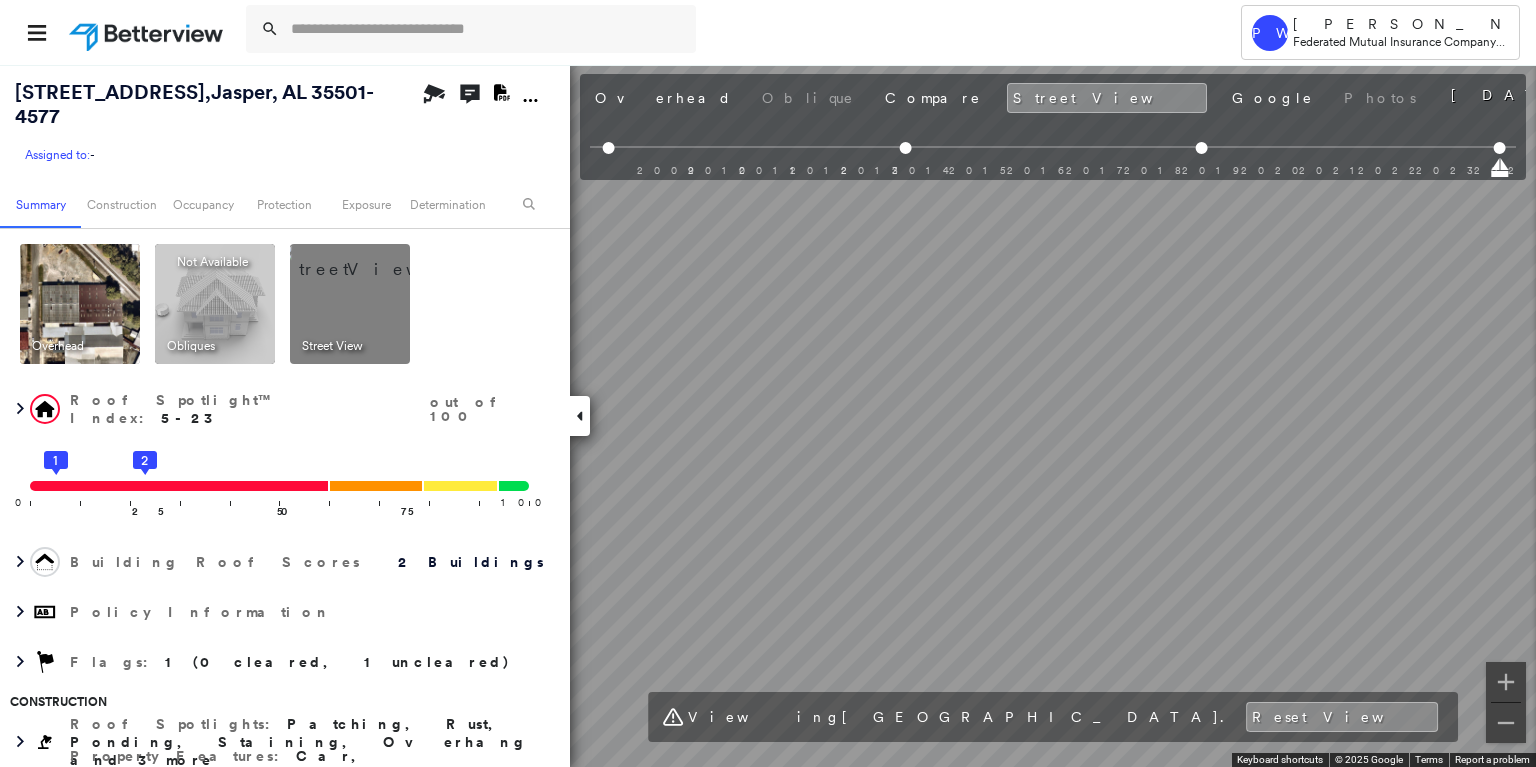 click at bounding box center (80, 304) 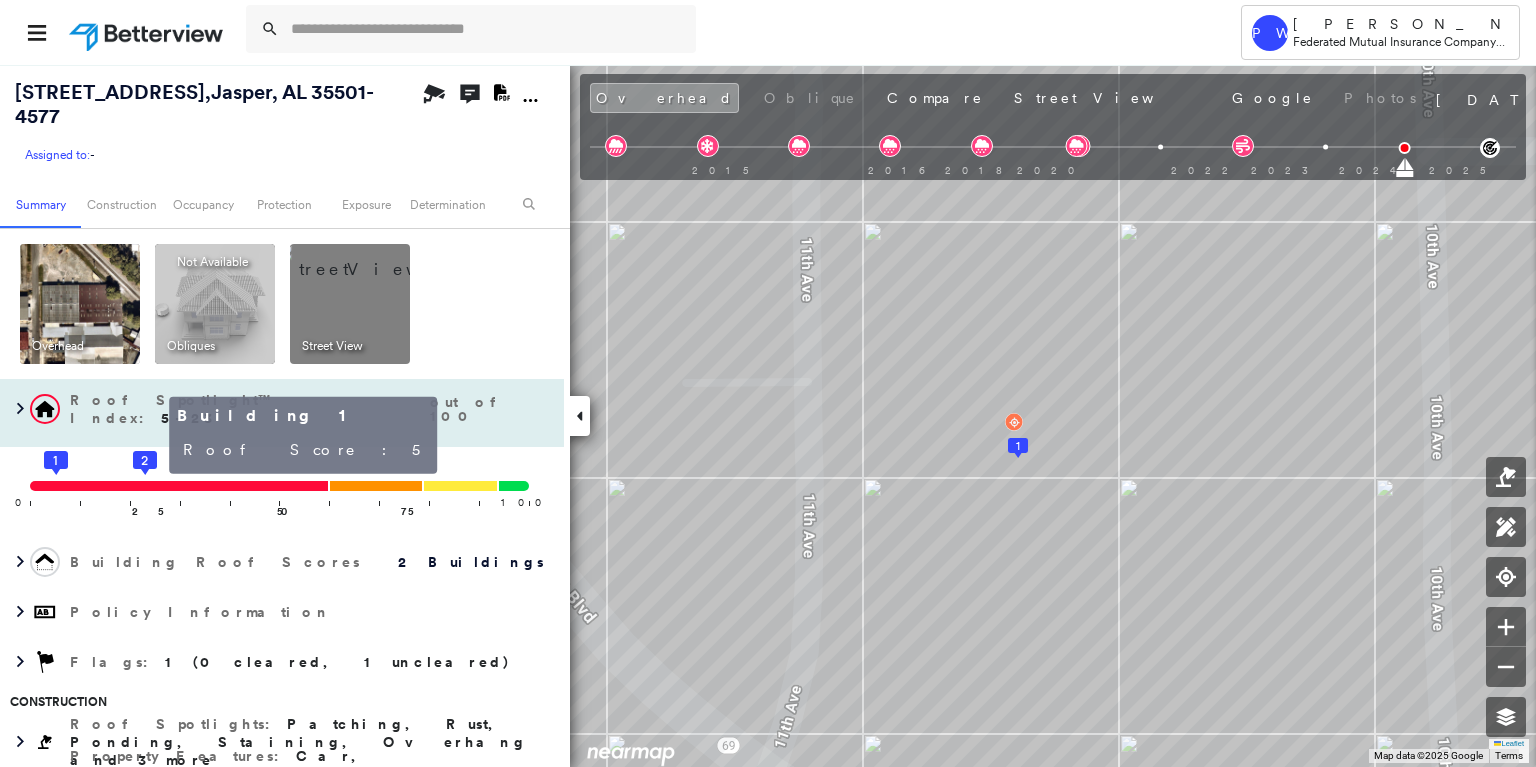click 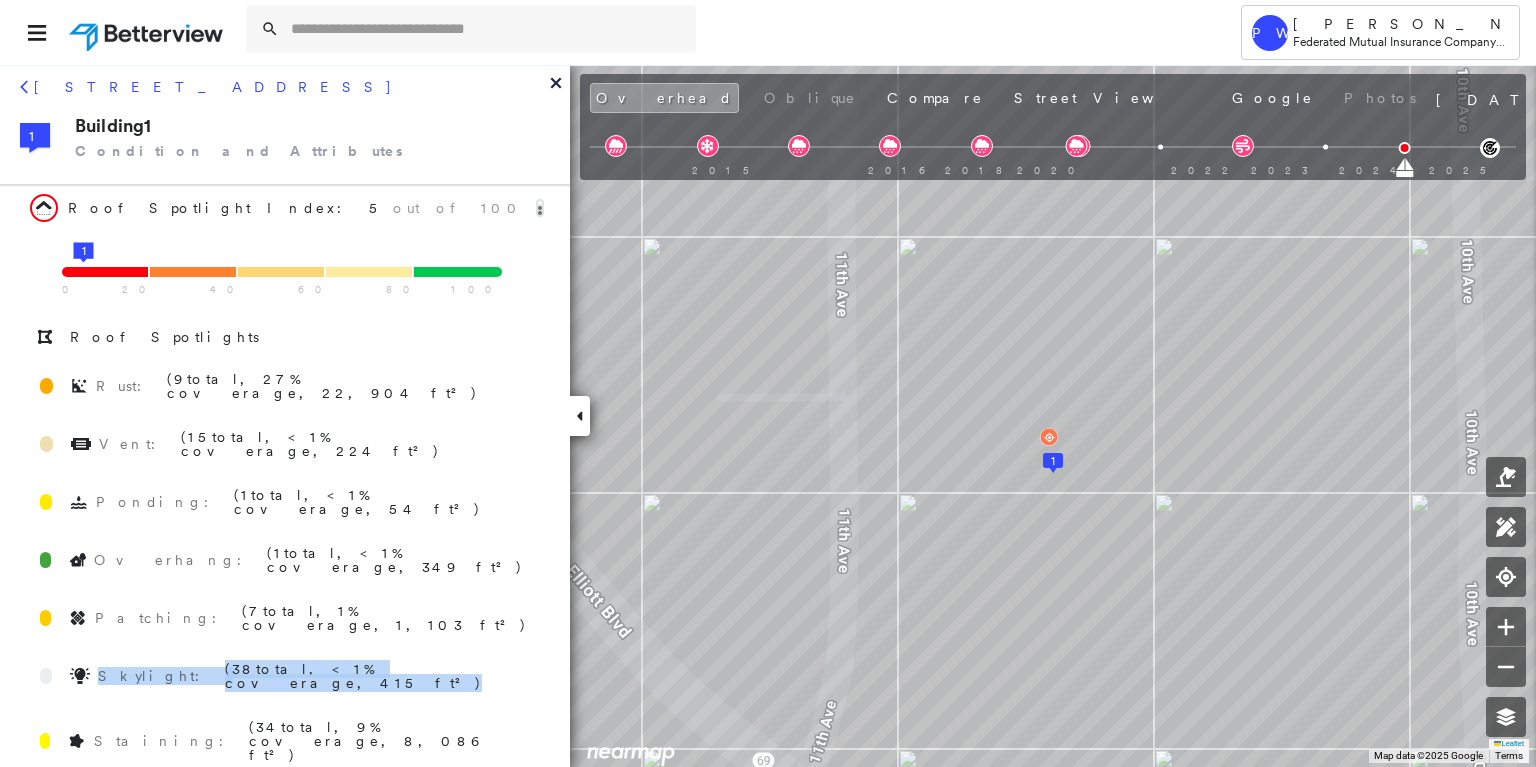 drag, startPoint x: 441, startPoint y: 612, endPoint x: 444, endPoint y: 549, distance: 63.07139 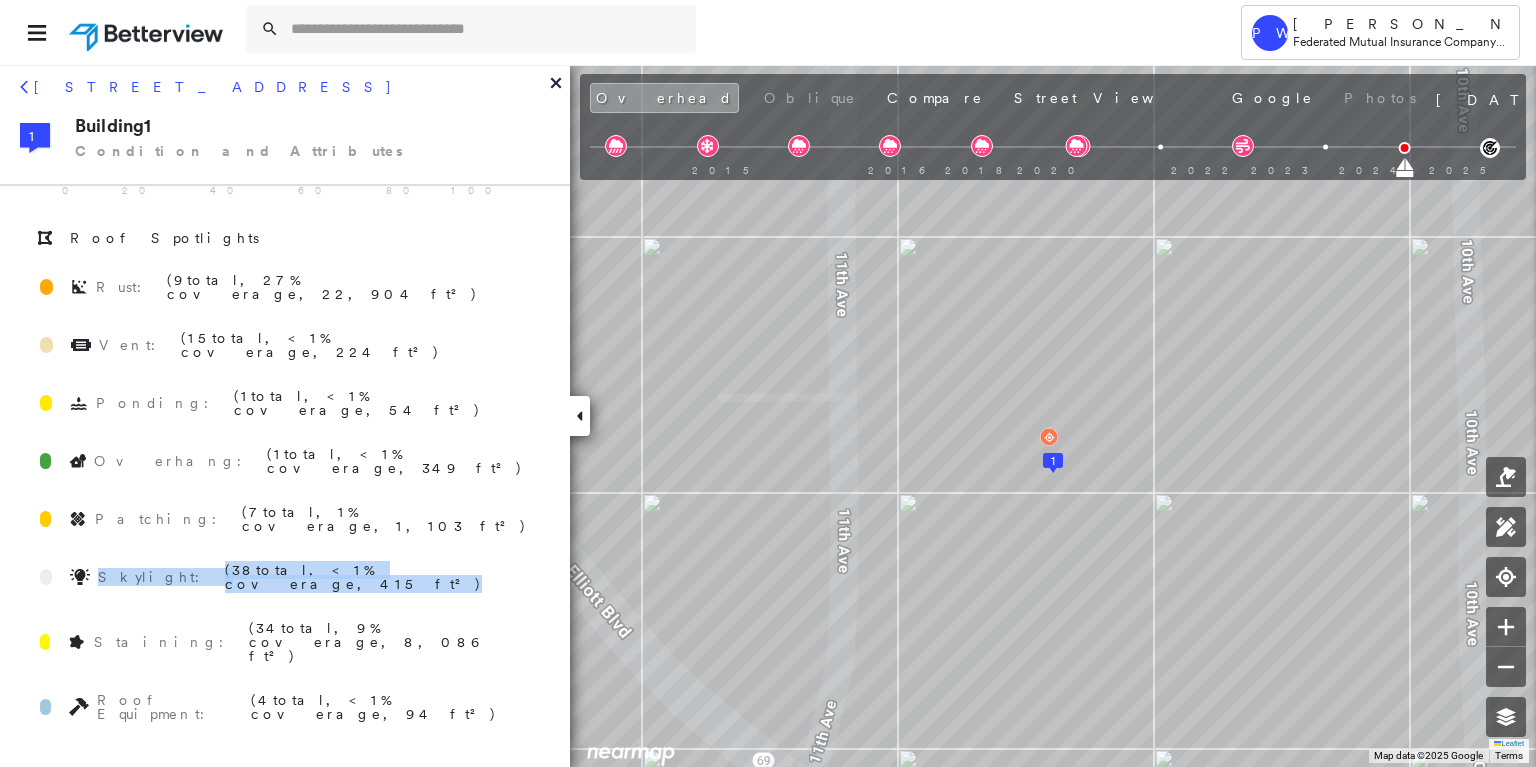 scroll, scrollTop: 19, scrollLeft: 0, axis: vertical 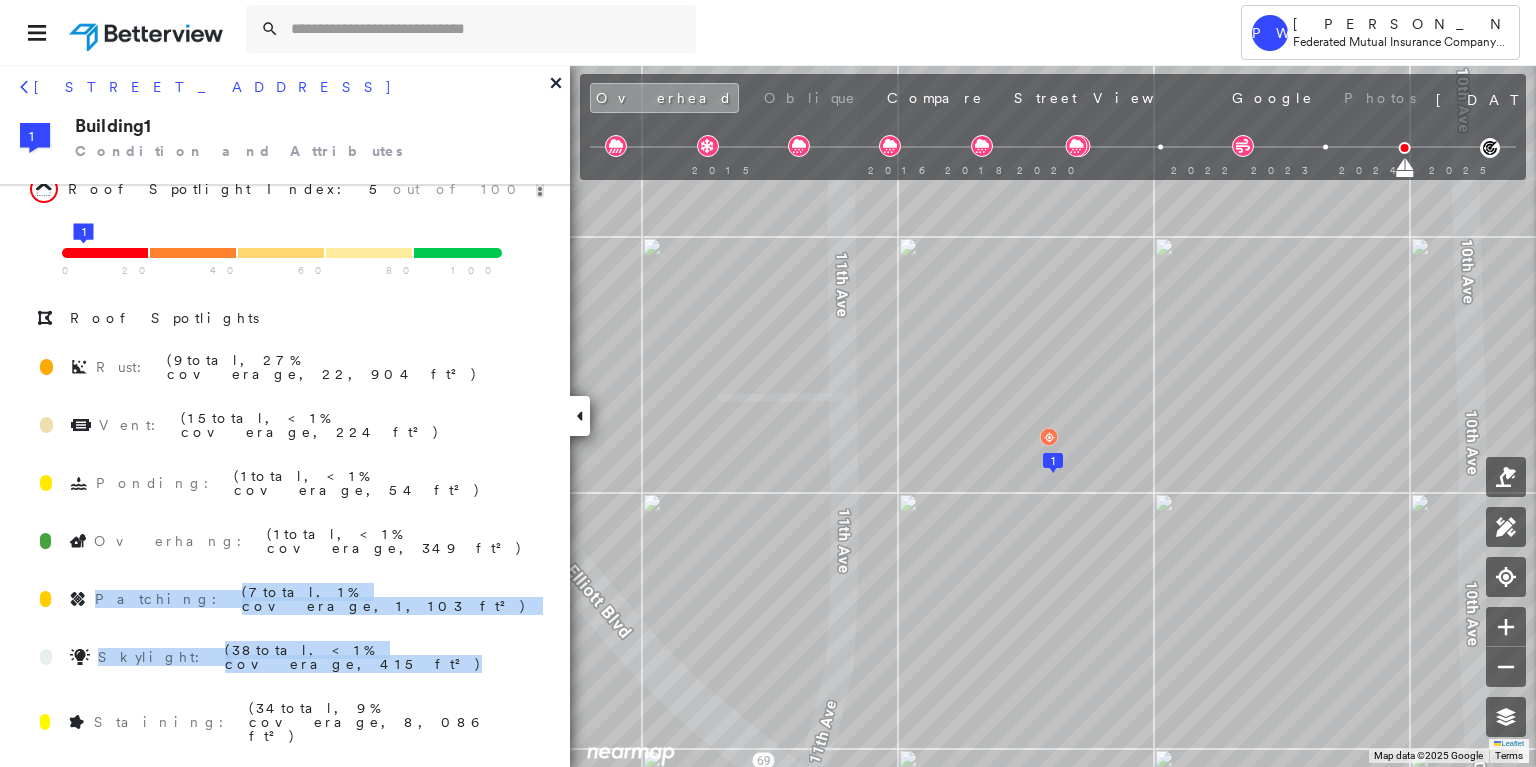 drag, startPoint x: 453, startPoint y: 496, endPoint x: 456, endPoint y: 596, distance: 100.04499 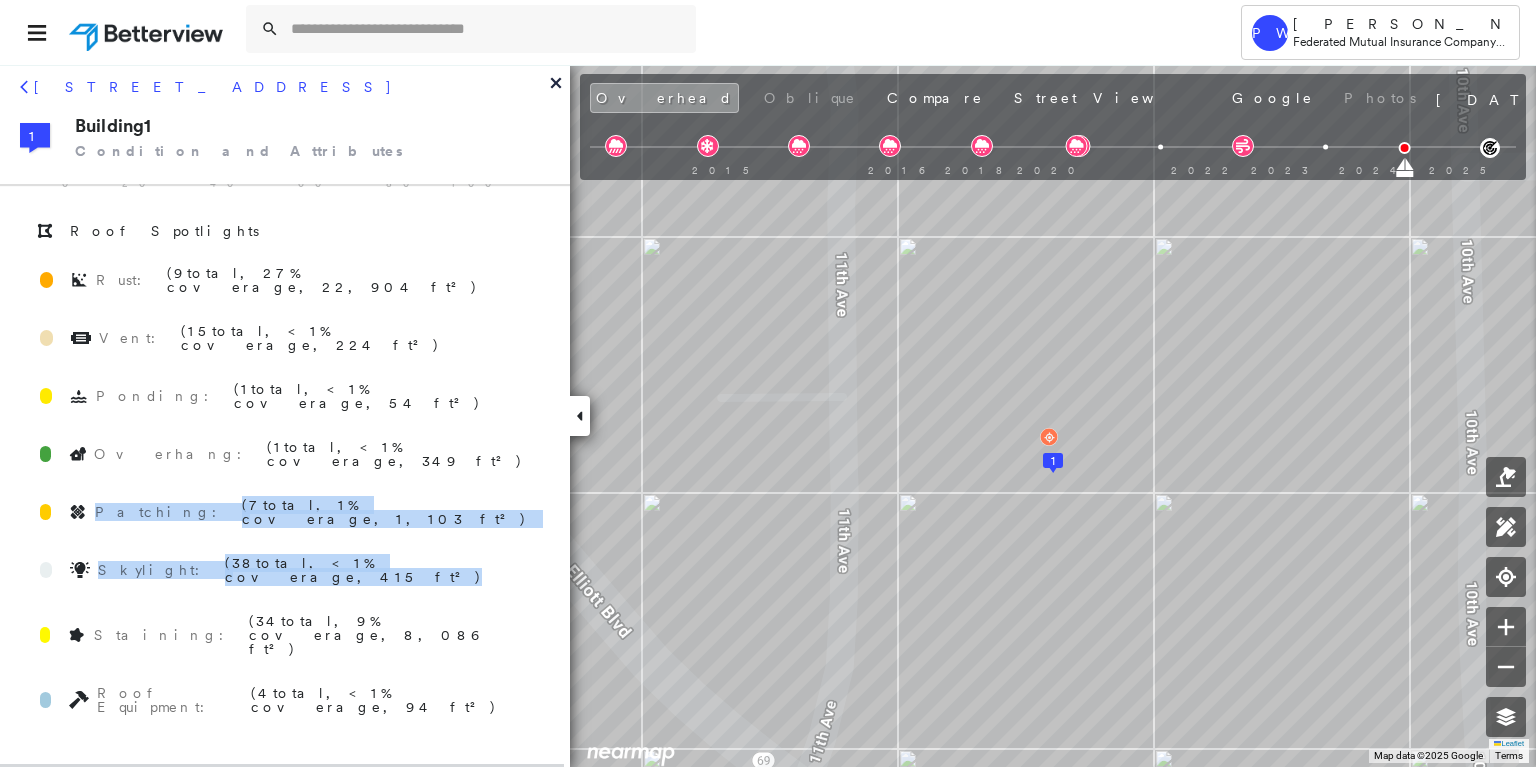 scroll, scrollTop: 0, scrollLeft: 0, axis: both 